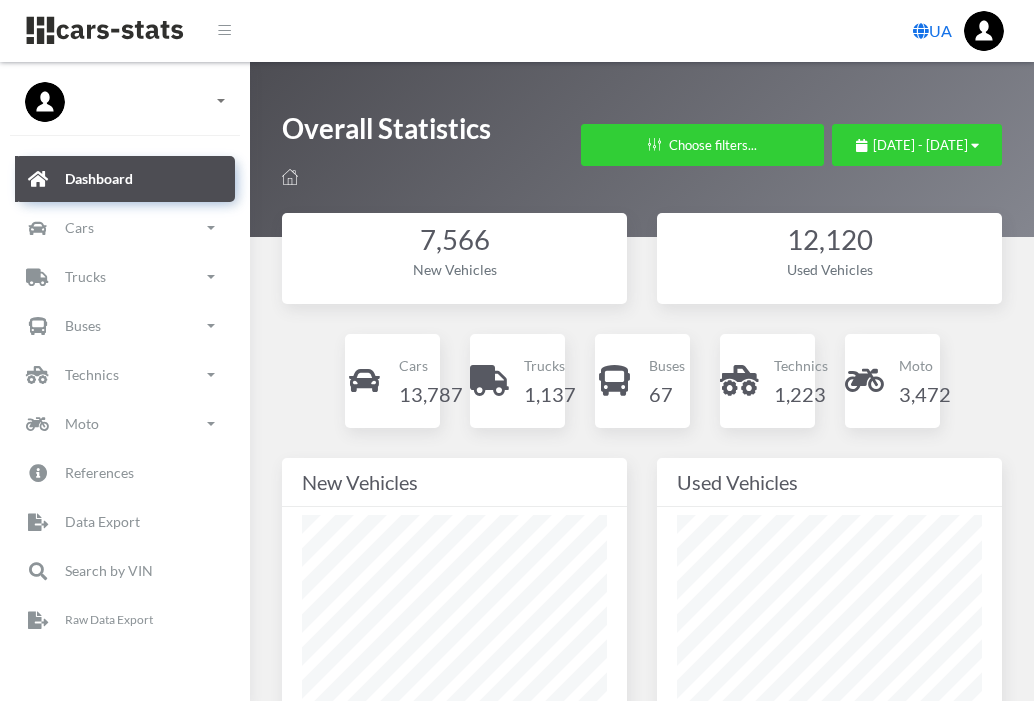 scroll, scrollTop: 2054, scrollLeft: 0, axis: vertical 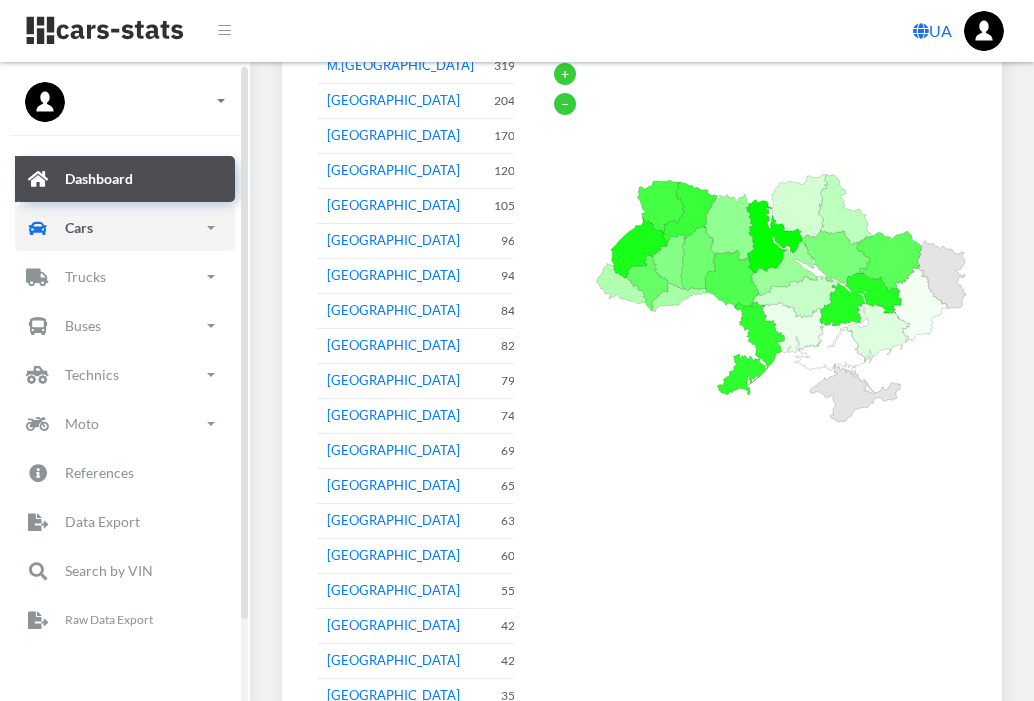 click on "Cars" at bounding box center [125, 228] 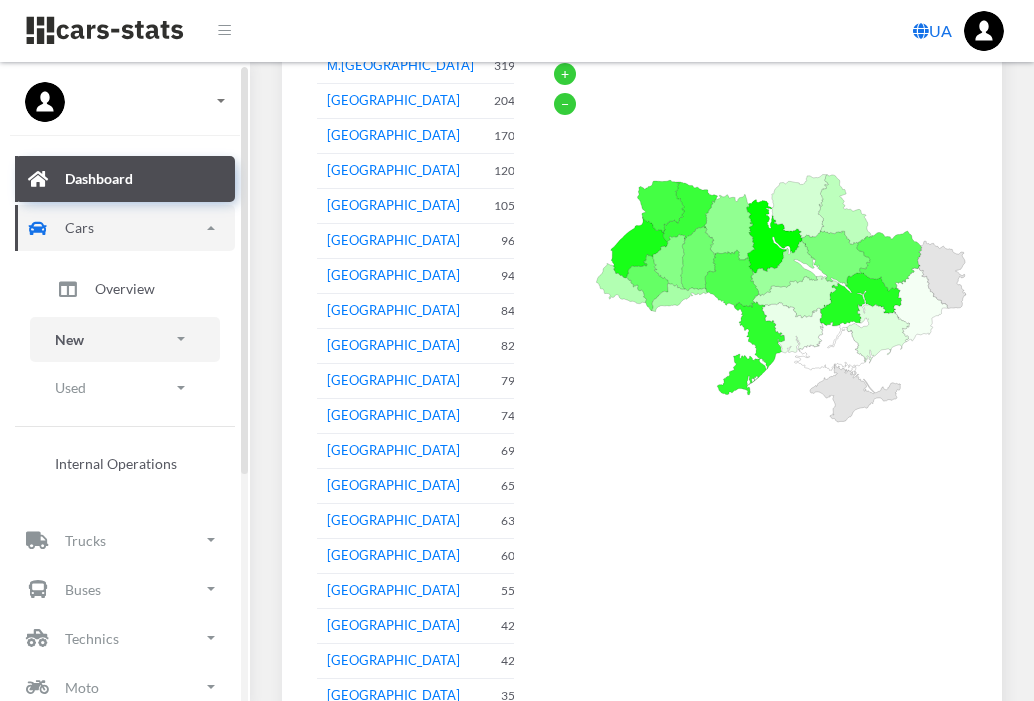 click on "New" at bounding box center (69, 339) 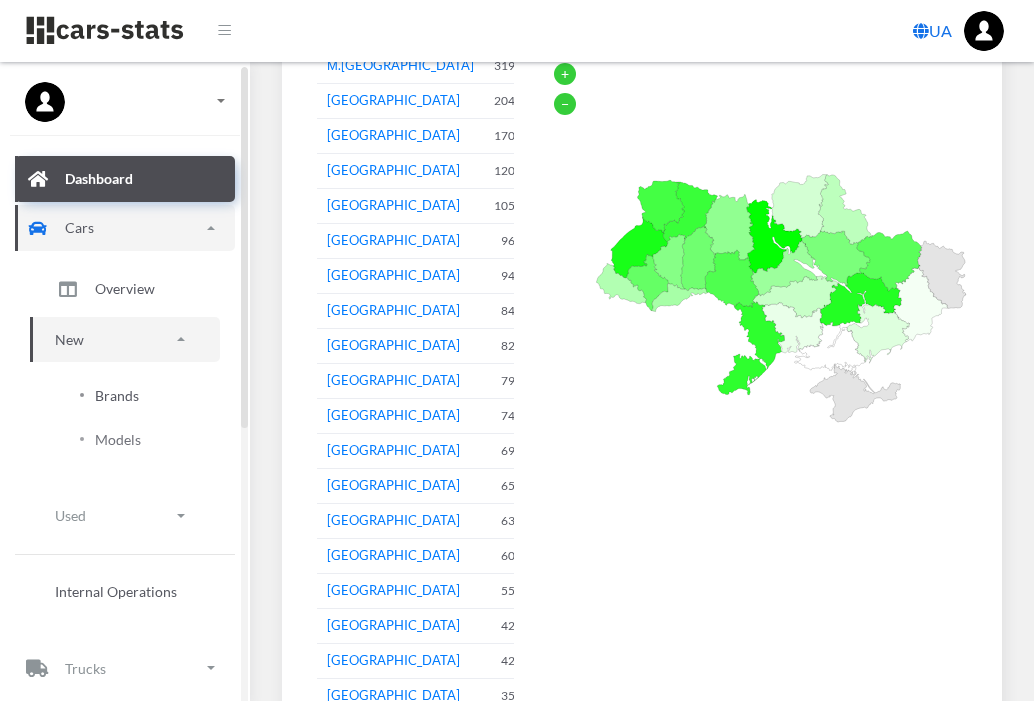 click on "Brands" at bounding box center (117, 395) 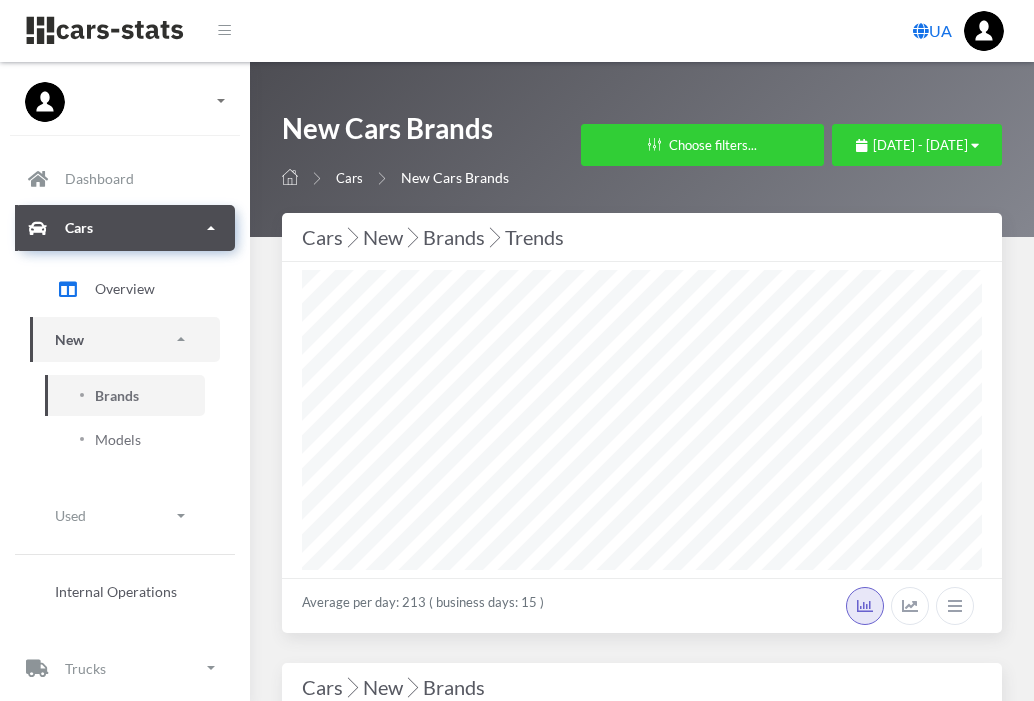 select on "25" 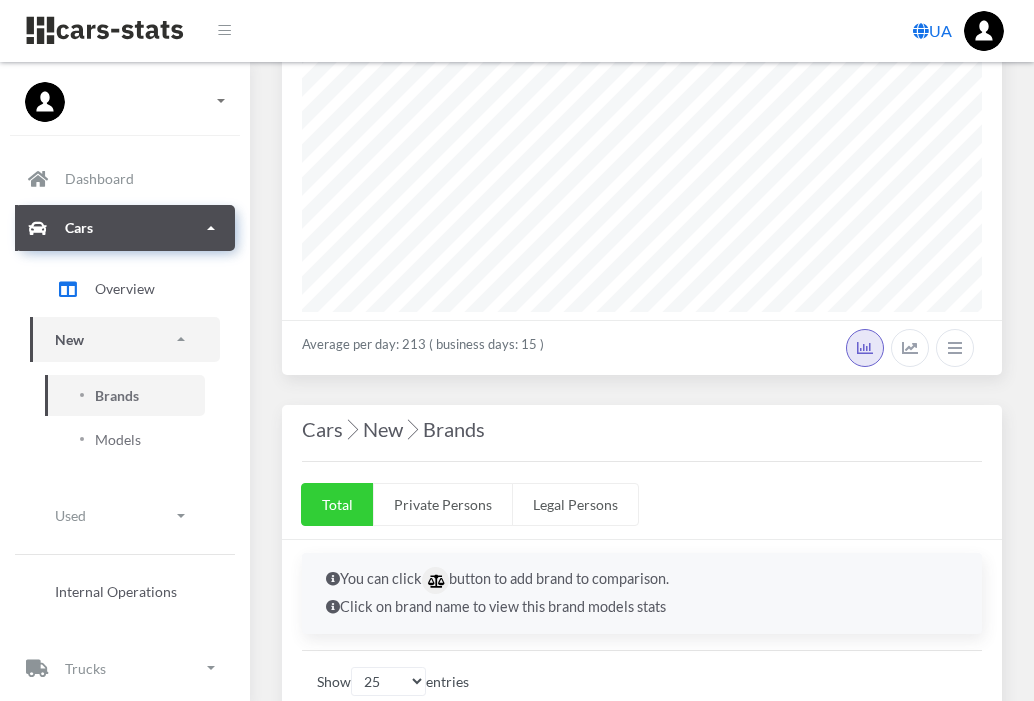 scroll, scrollTop: 0, scrollLeft: 0, axis: both 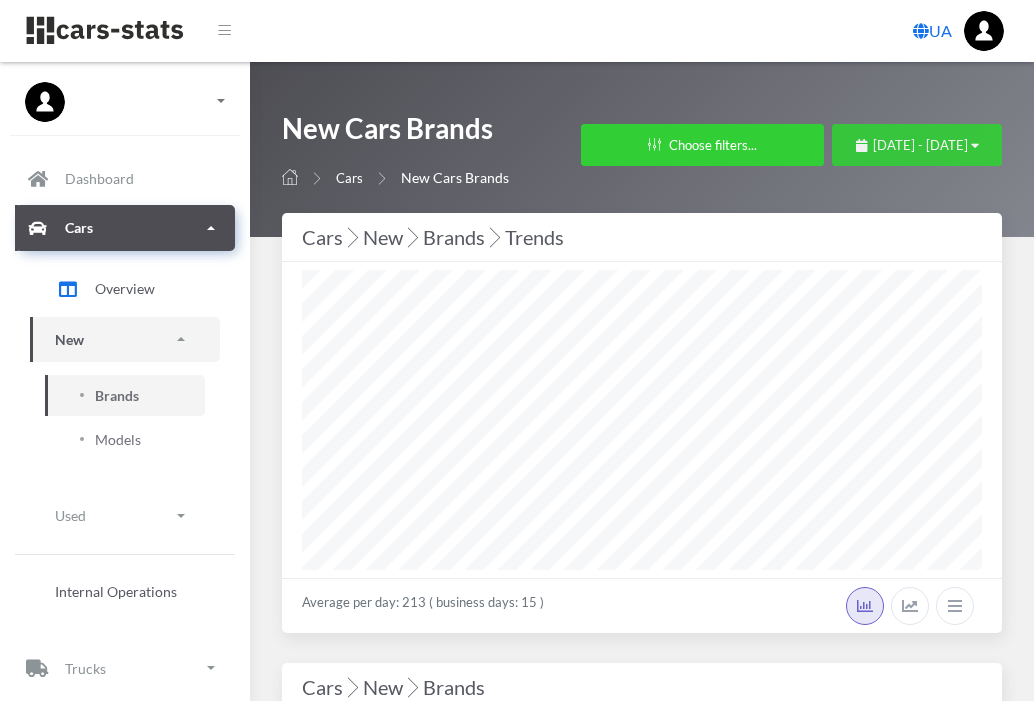 click at bounding box center (975, 145) 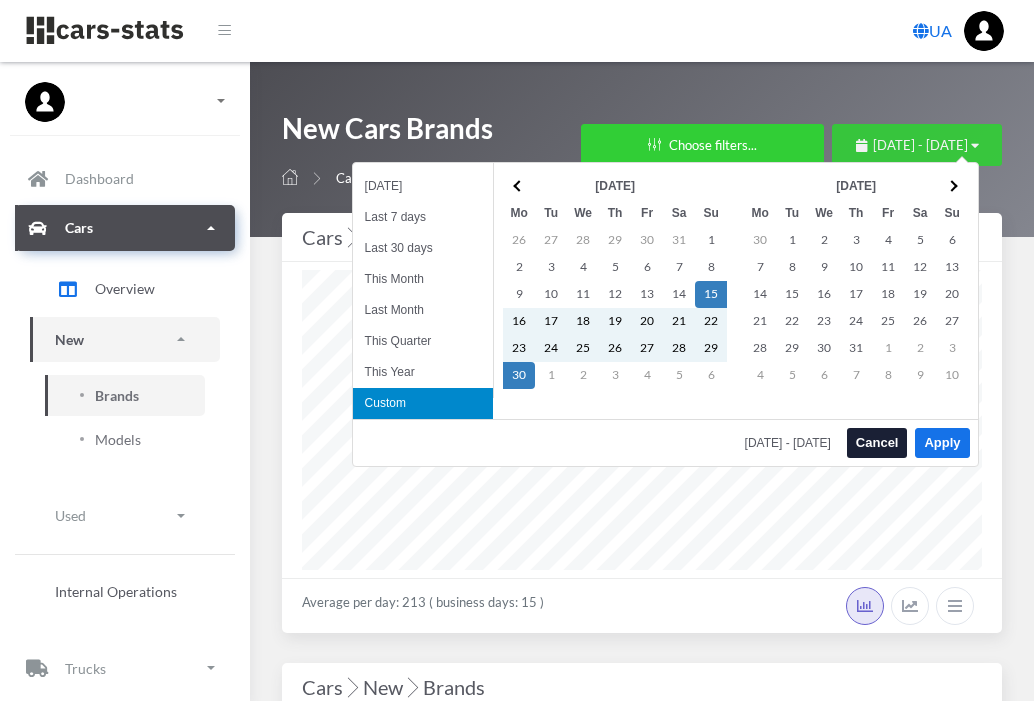 click at bounding box center [975, 145] 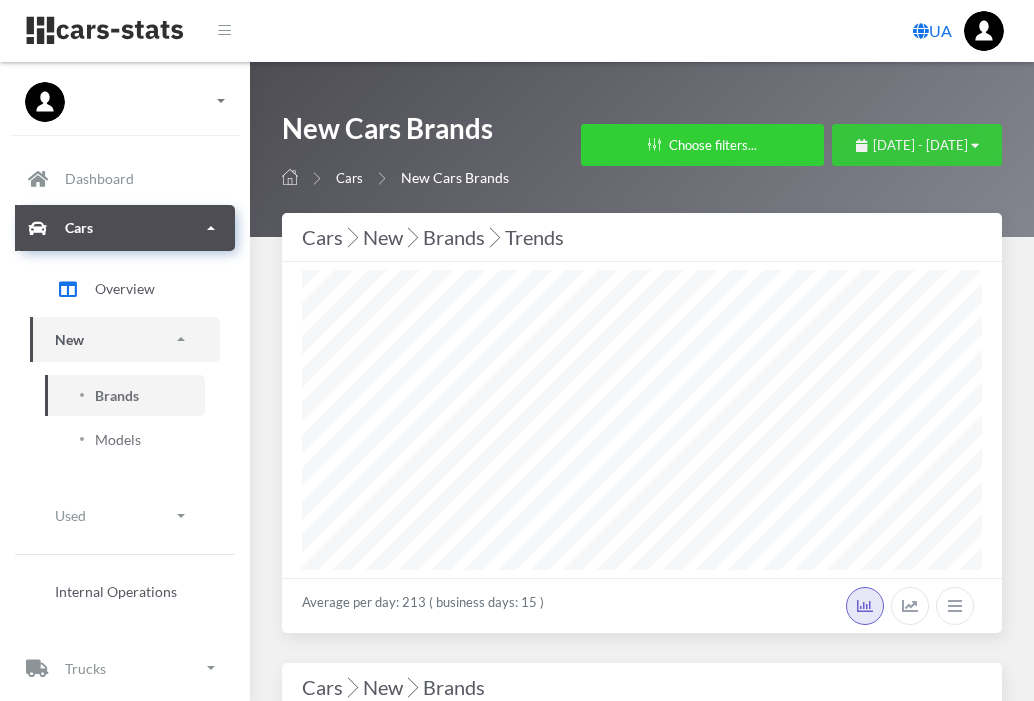 click at bounding box center [975, 145] 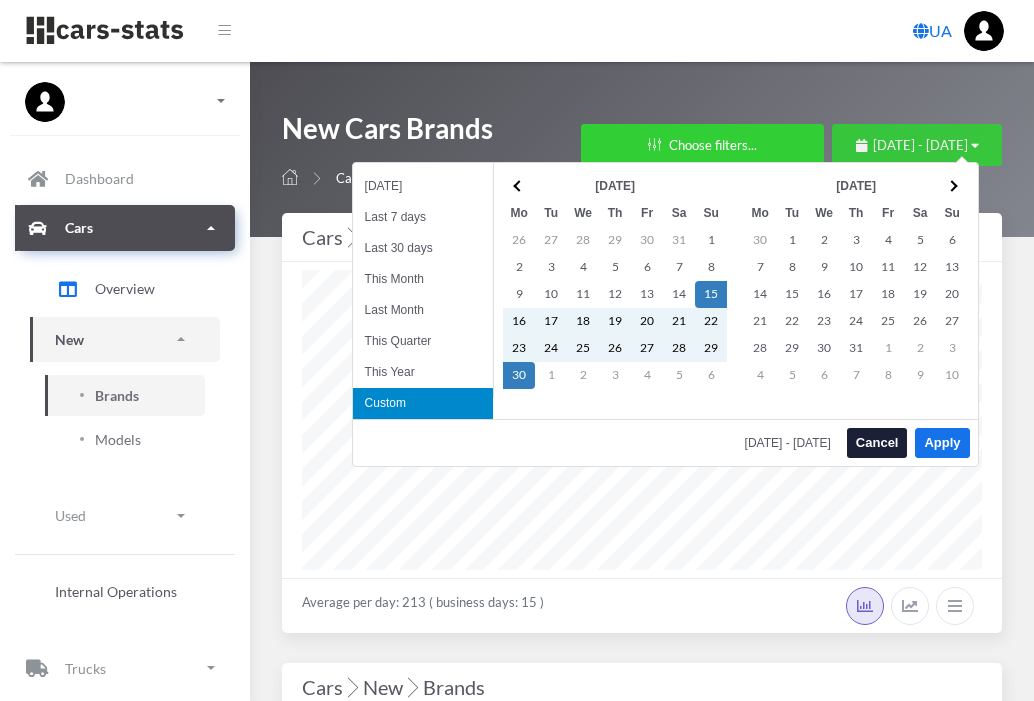click at bounding box center (975, 145) 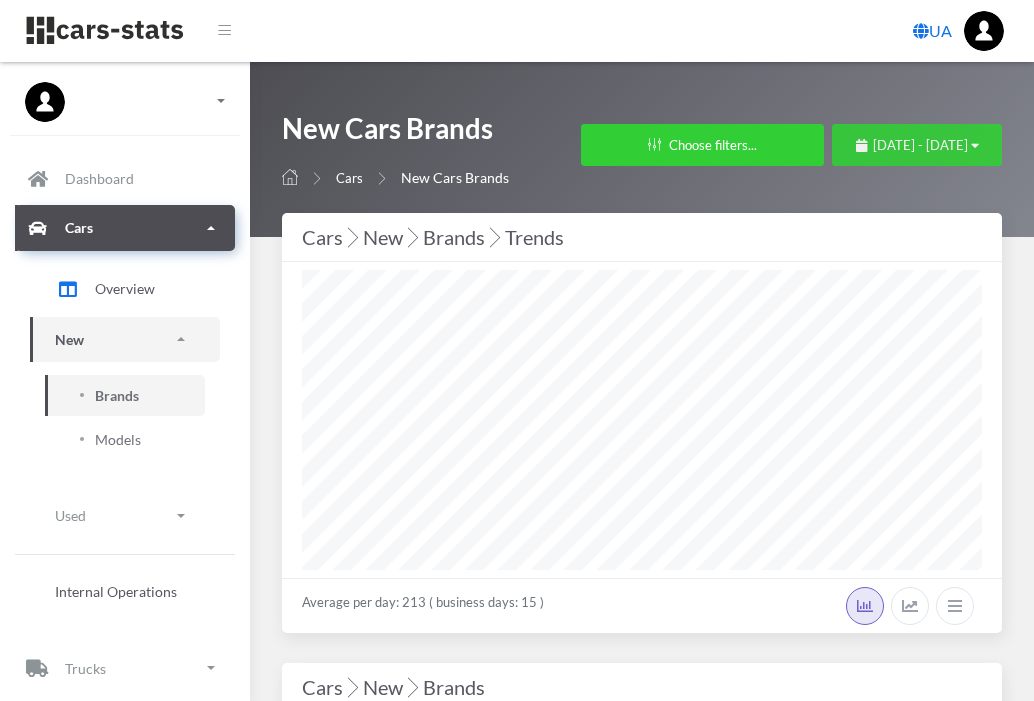 click at bounding box center [975, 145] 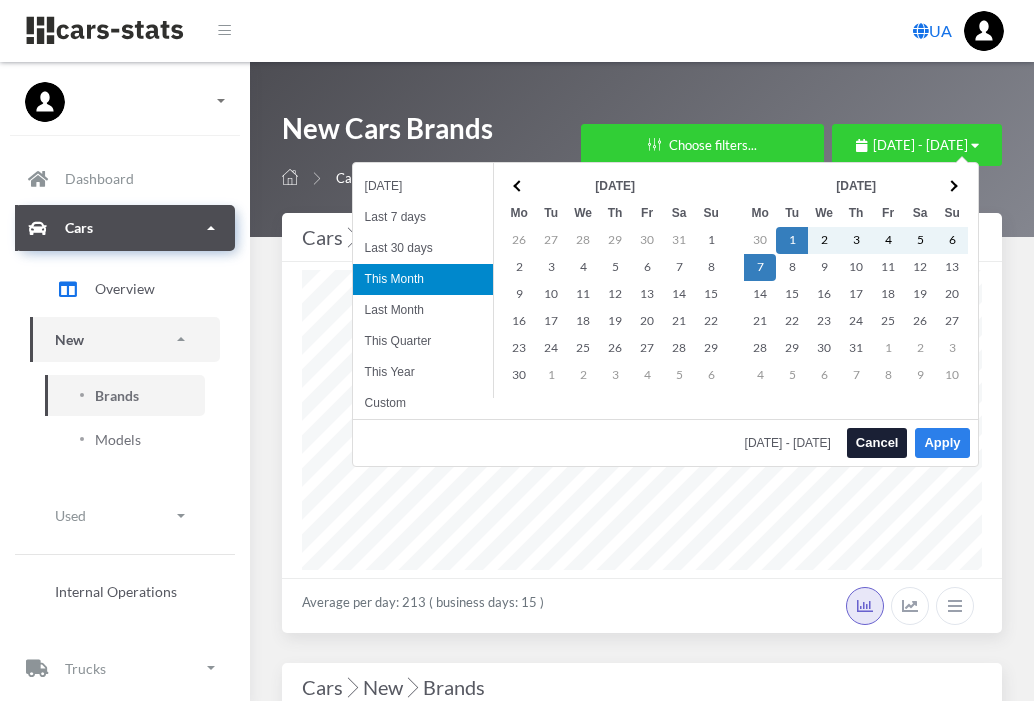 click on "Apply" at bounding box center [942, 443] 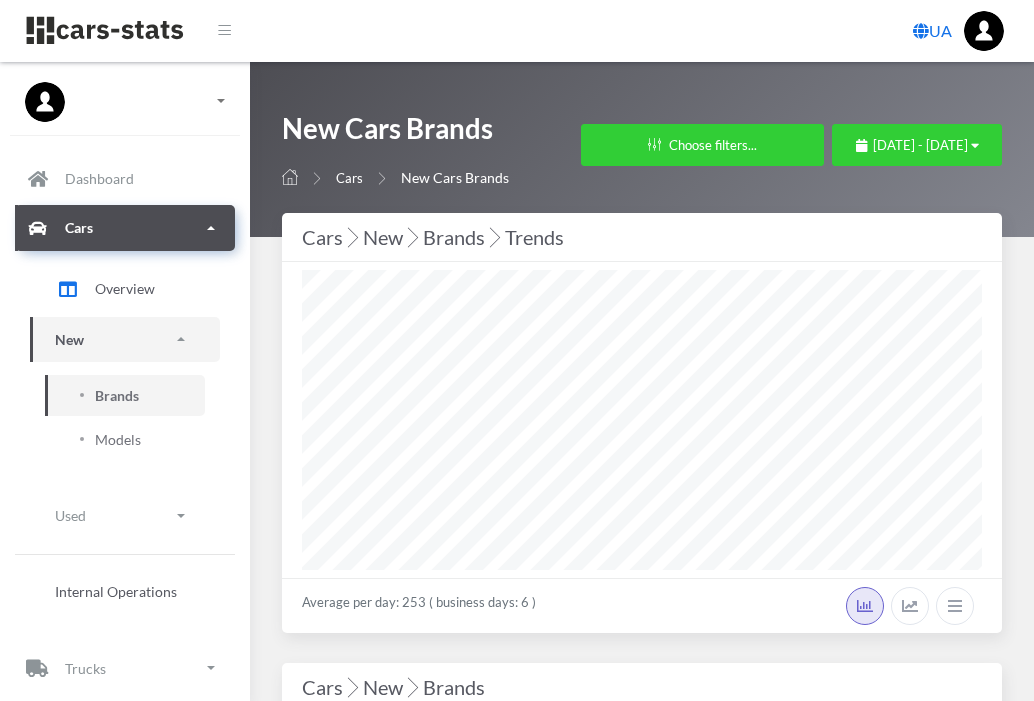 select on "25" 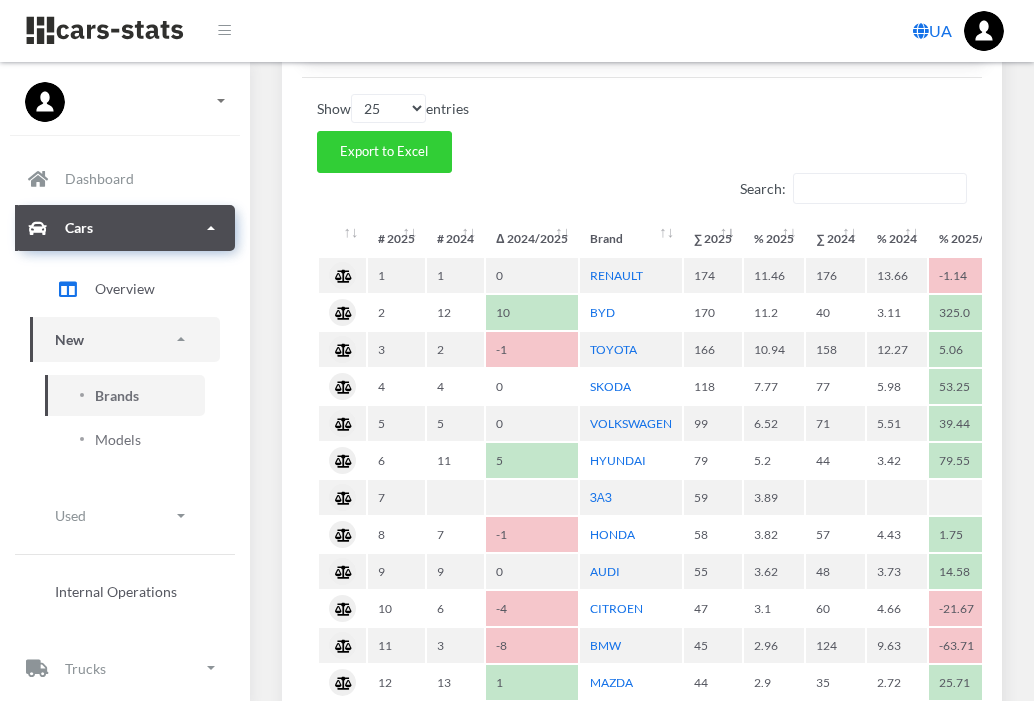 scroll, scrollTop: 833, scrollLeft: 0, axis: vertical 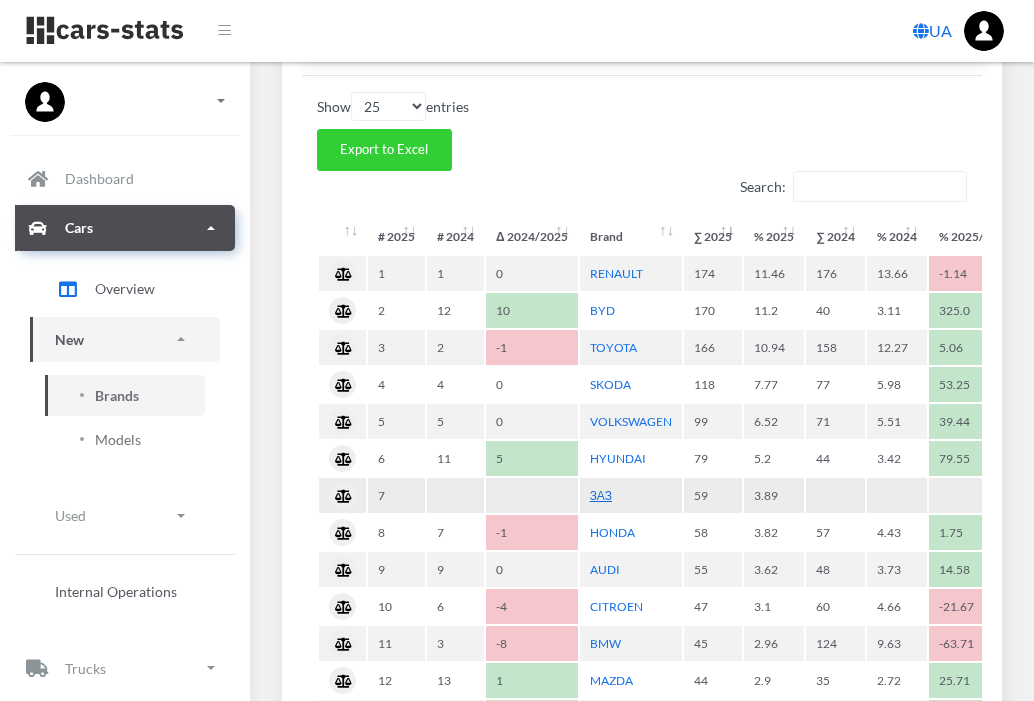 click on "ЗАЗ" at bounding box center (601, 495) 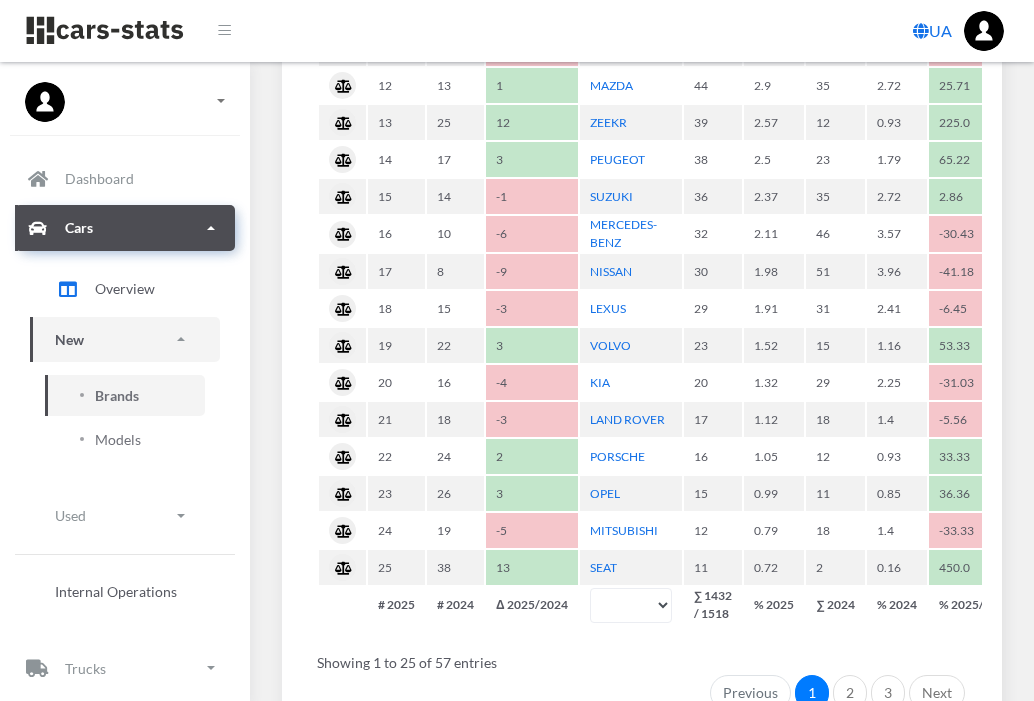 scroll, scrollTop: 1431, scrollLeft: 0, axis: vertical 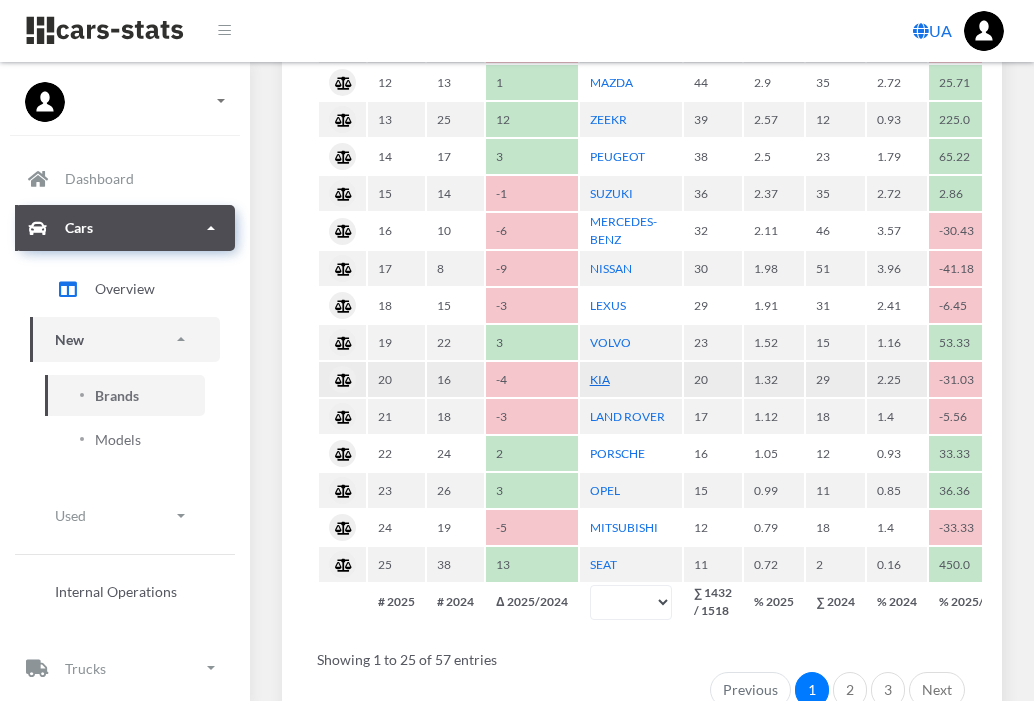 click on "KIA" at bounding box center [600, 379] 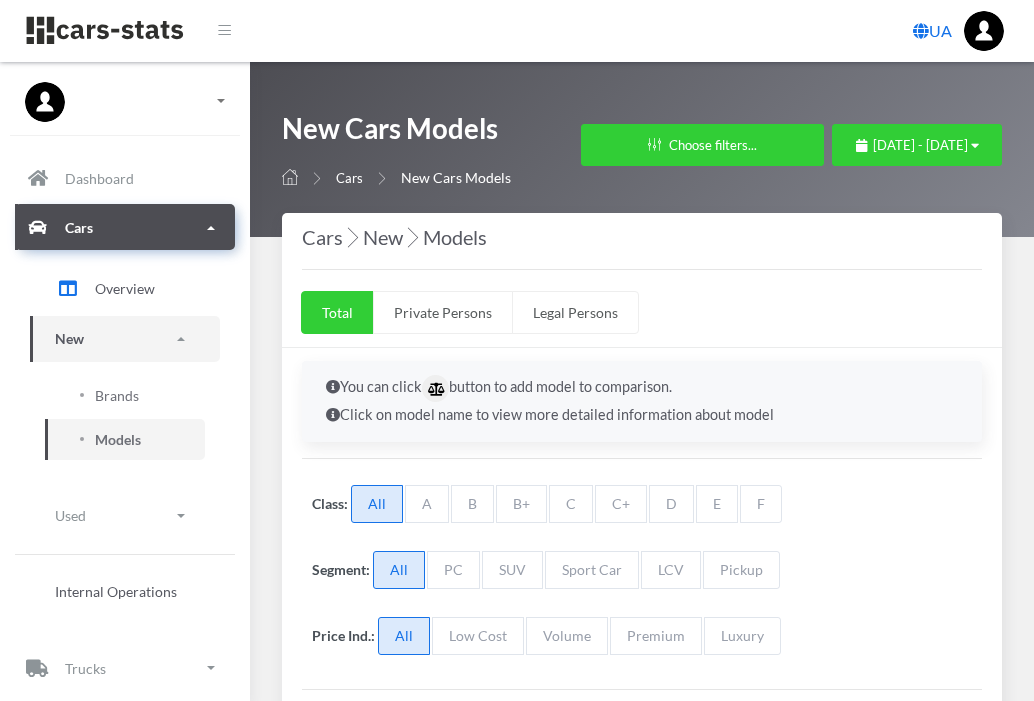 select on "25" 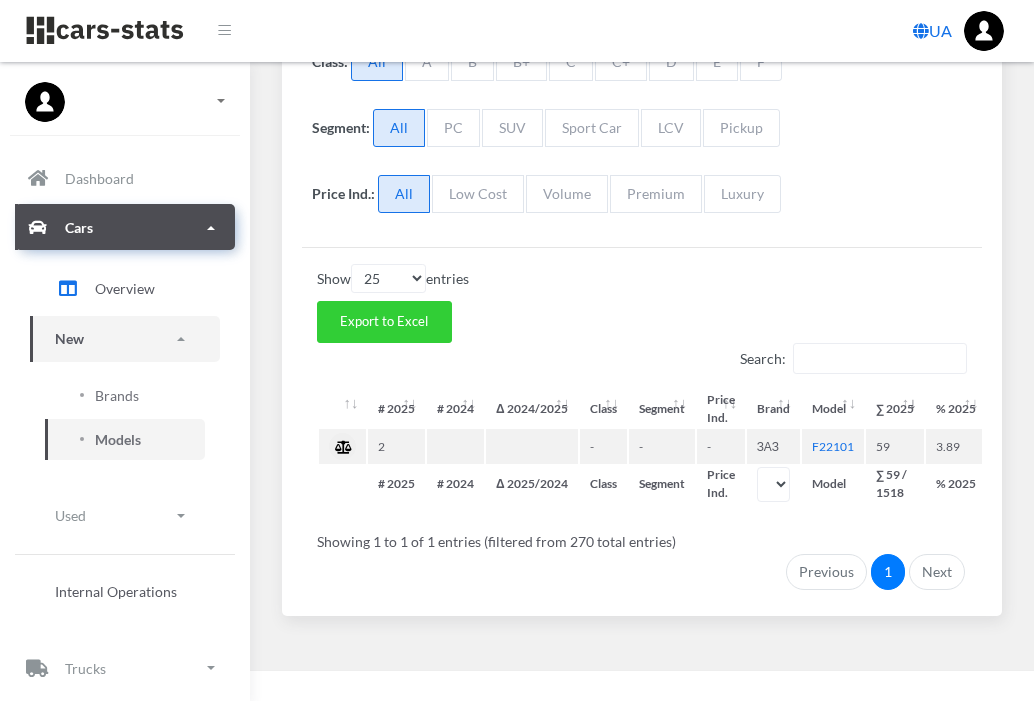 scroll, scrollTop: 440, scrollLeft: 0, axis: vertical 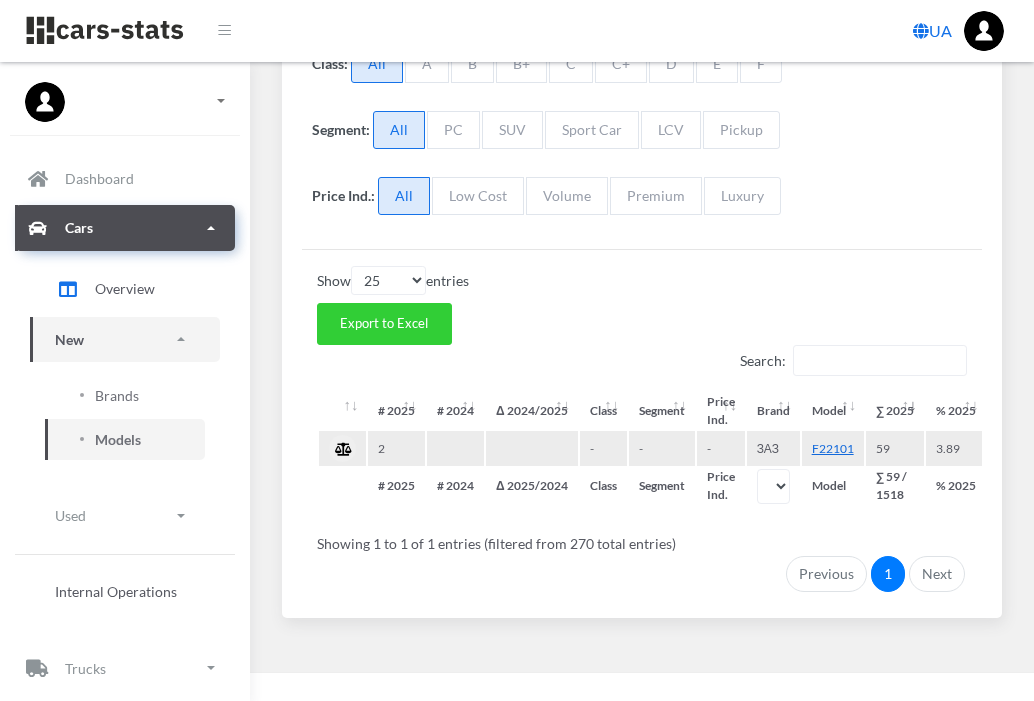 click on "F22101" at bounding box center [833, 448] 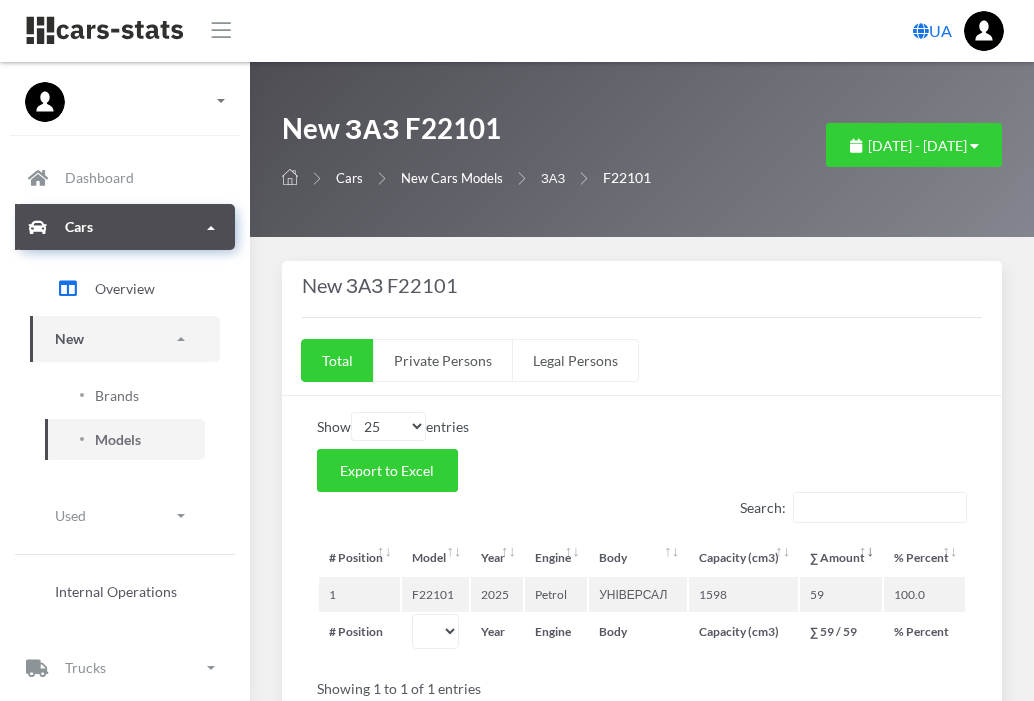 select on "25" 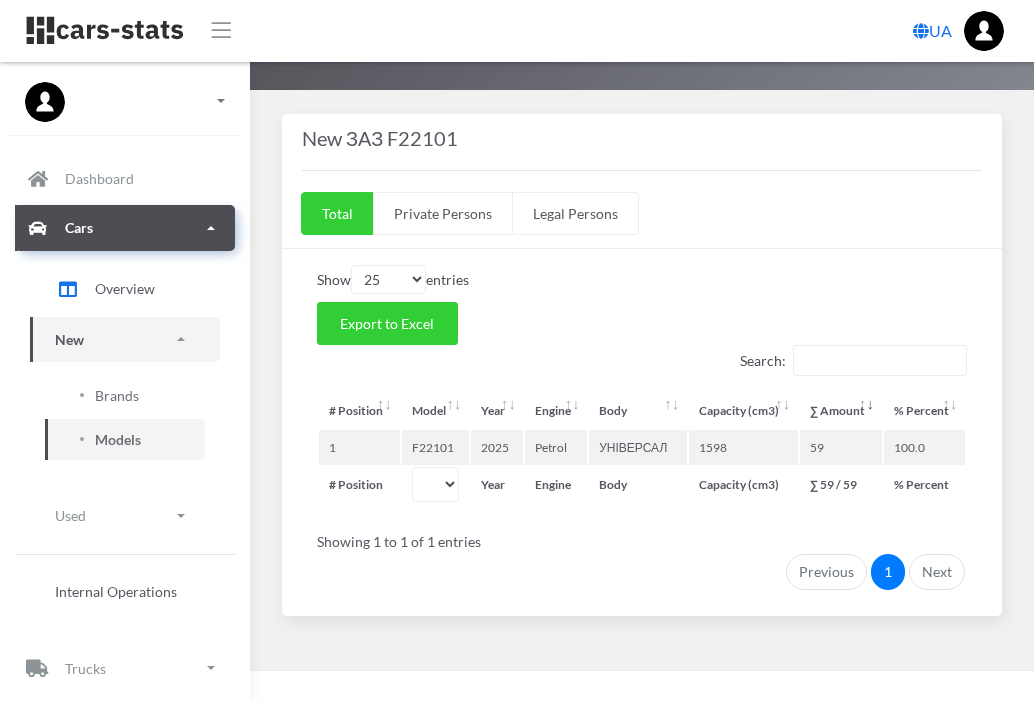 scroll, scrollTop: 0, scrollLeft: 0, axis: both 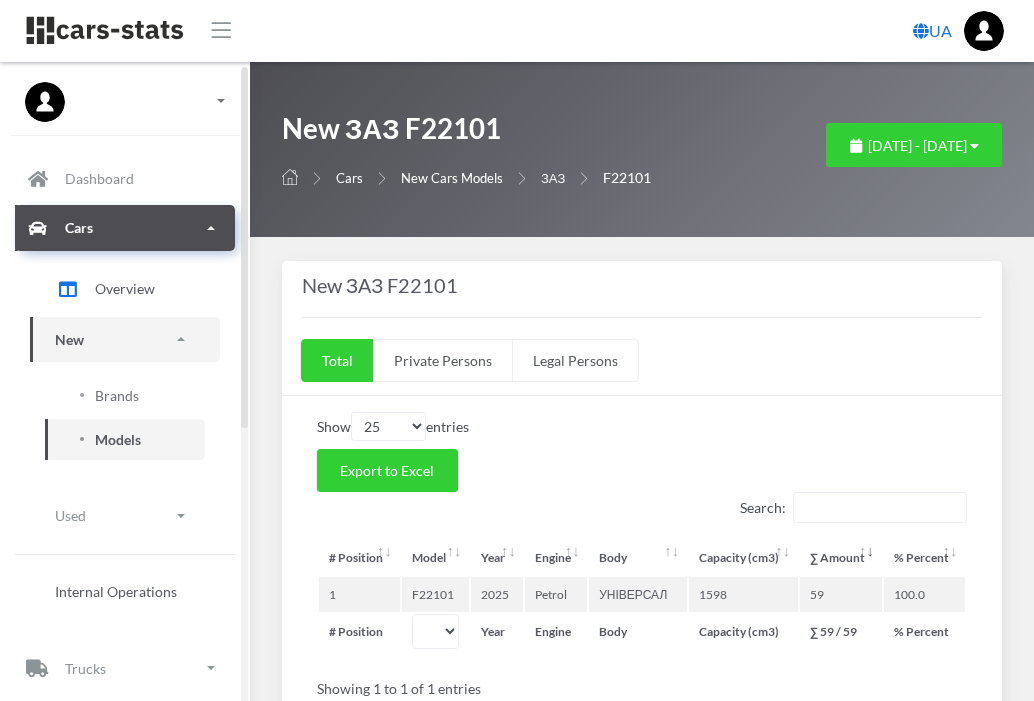 click on "Models" at bounding box center (118, 439) 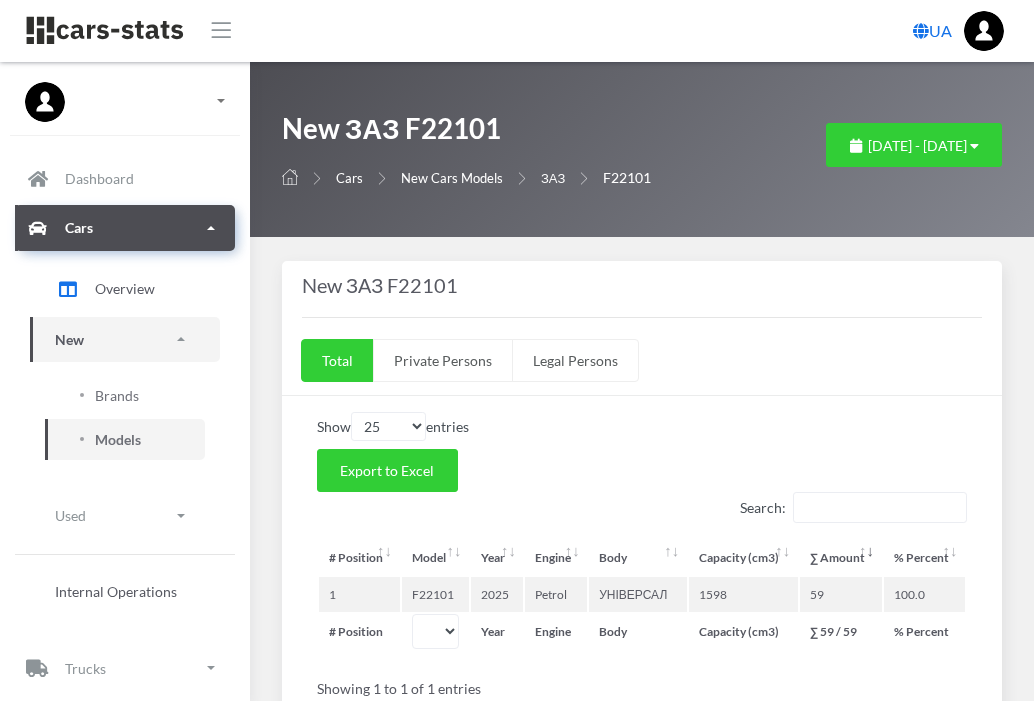 scroll, scrollTop: 147, scrollLeft: 0, axis: vertical 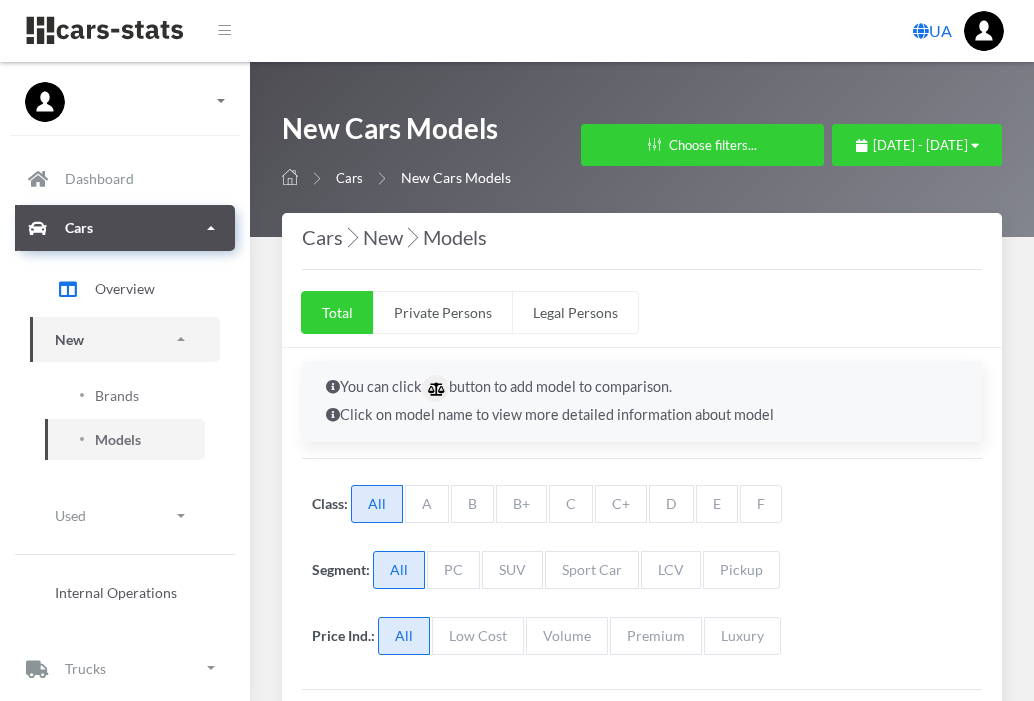 select on "25" 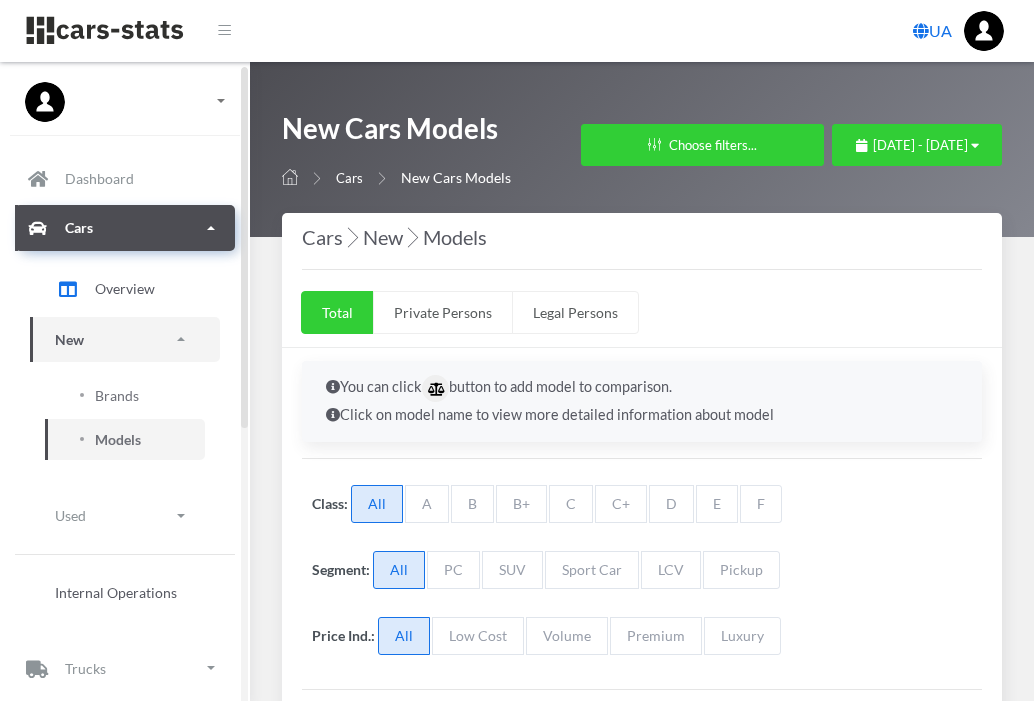 scroll, scrollTop: 0, scrollLeft: 0, axis: both 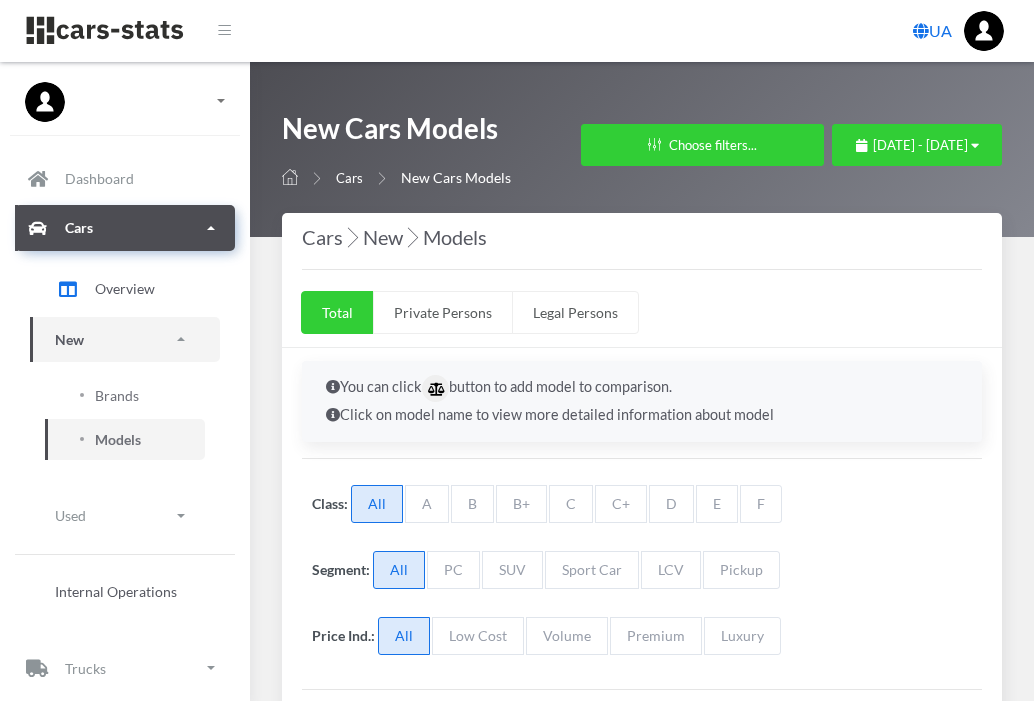 select on "25" 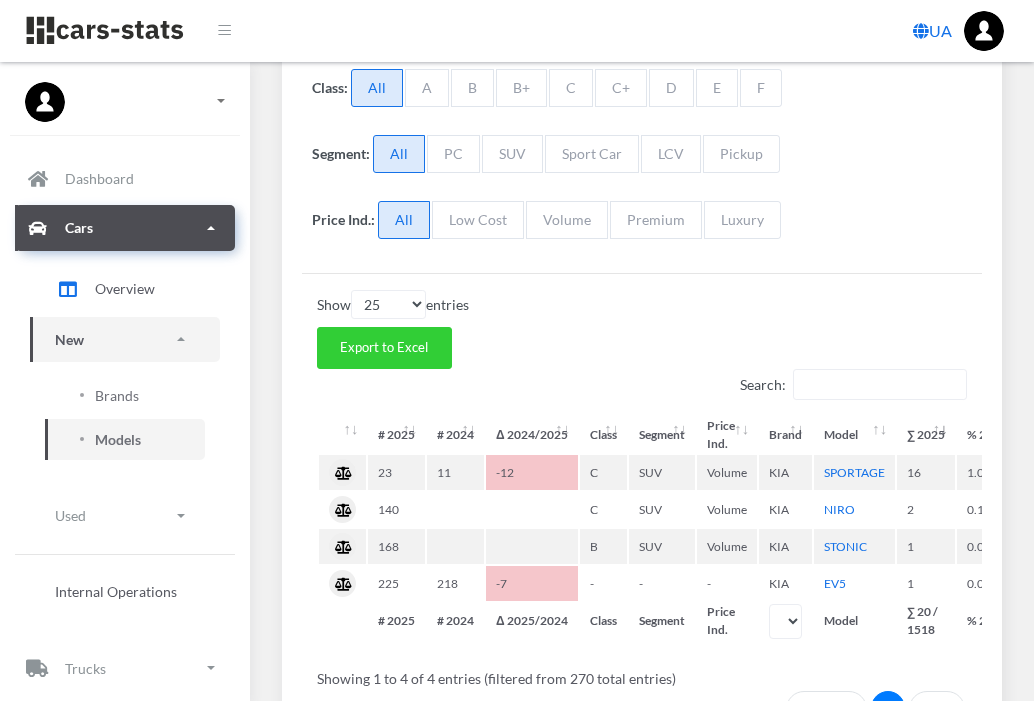 scroll, scrollTop: 553, scrollLeft: 0, axis: vertical 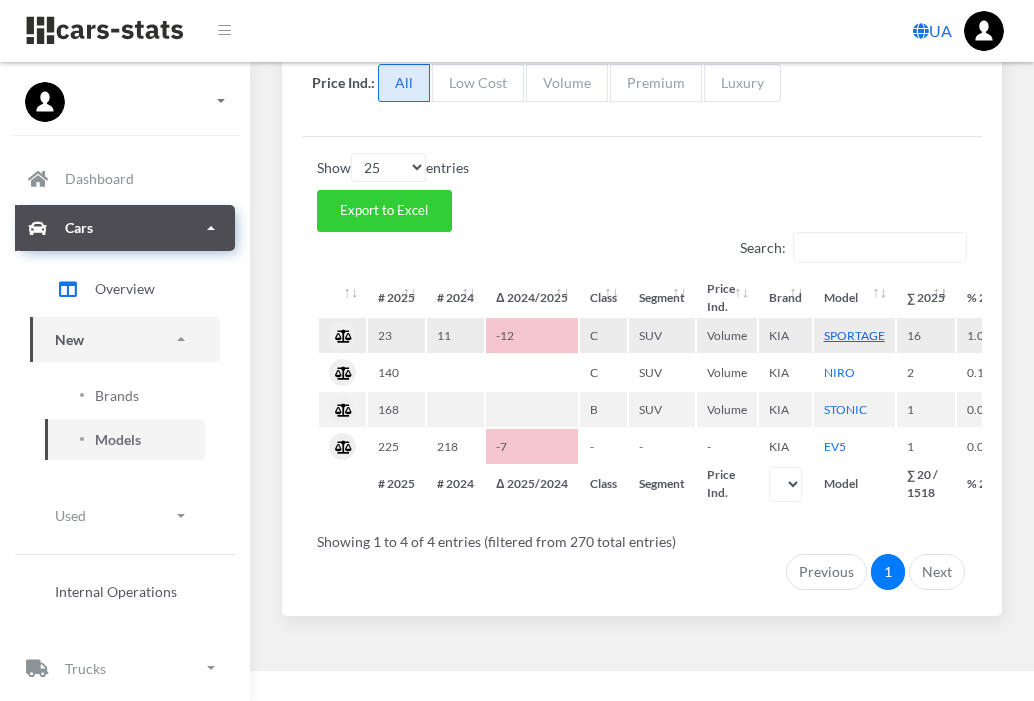 click on "SPORTAGE" at bounding box center (854, 335) 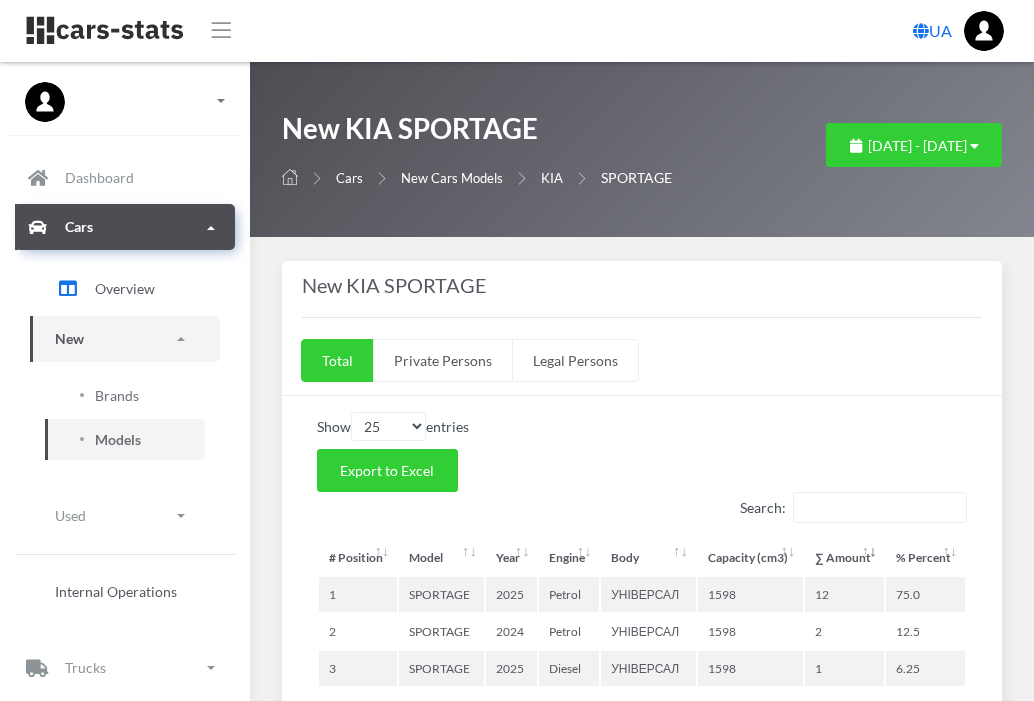 select on "25" 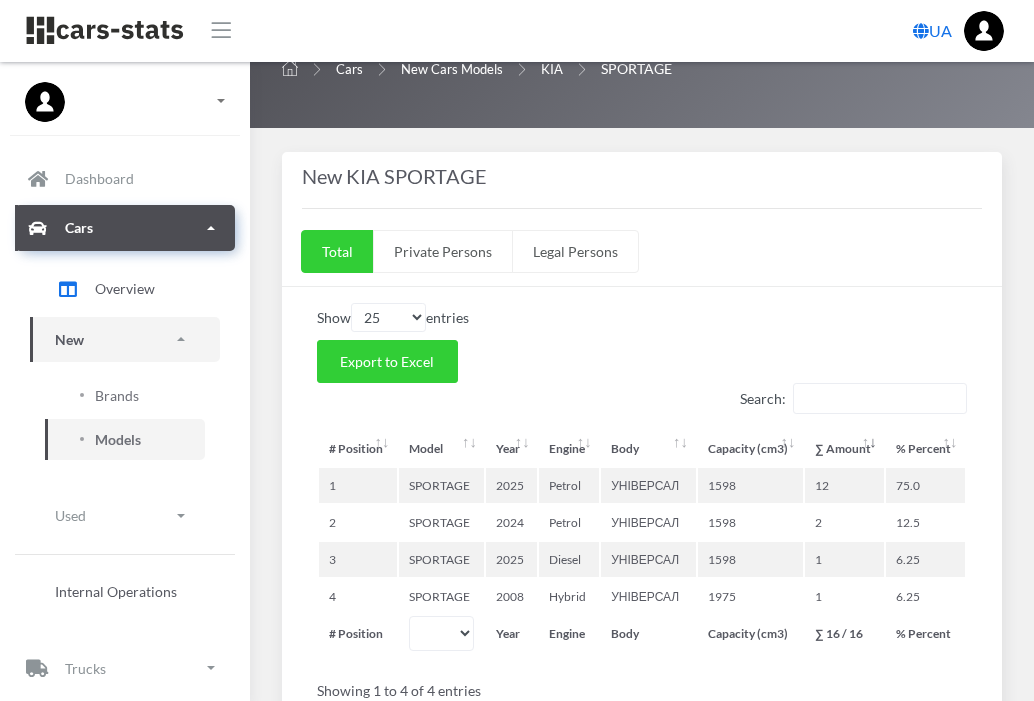 scroll, scrollTop: 152, scrollLeft: 0, axis: vertical 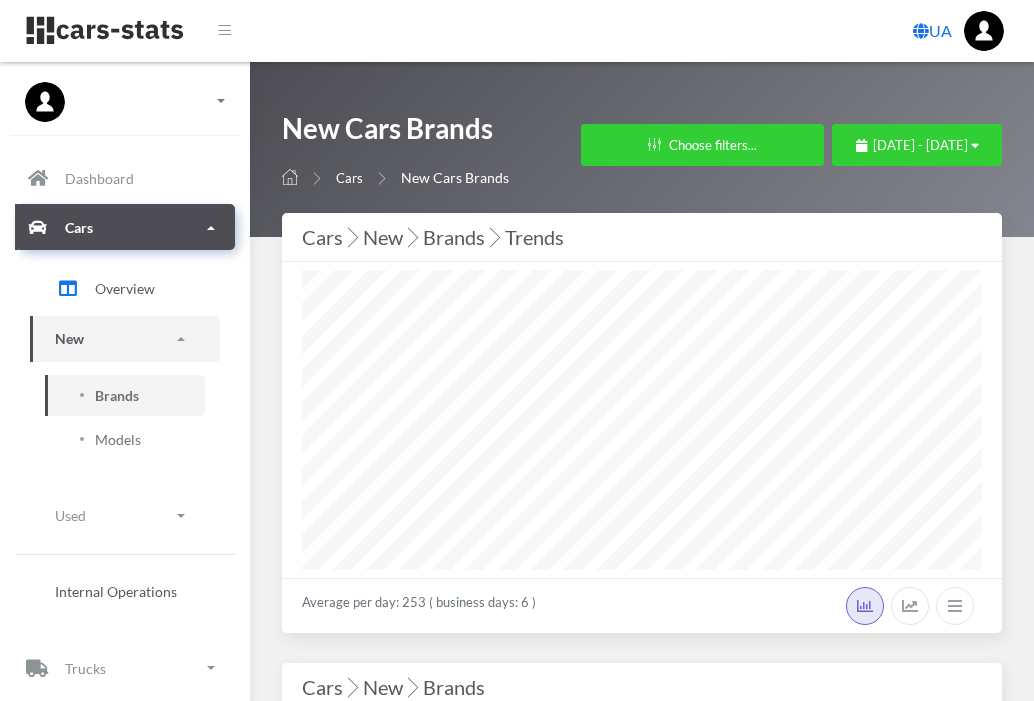 select on "25" 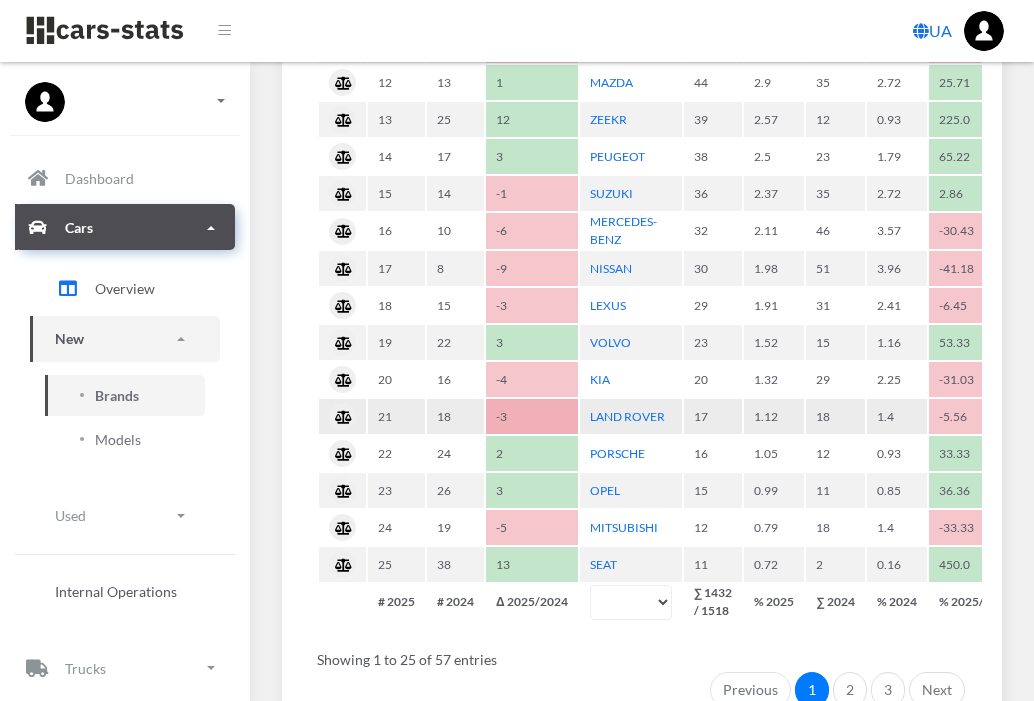 scroll, scrollTop: 999700, scrollLeft: 999320, axis: both 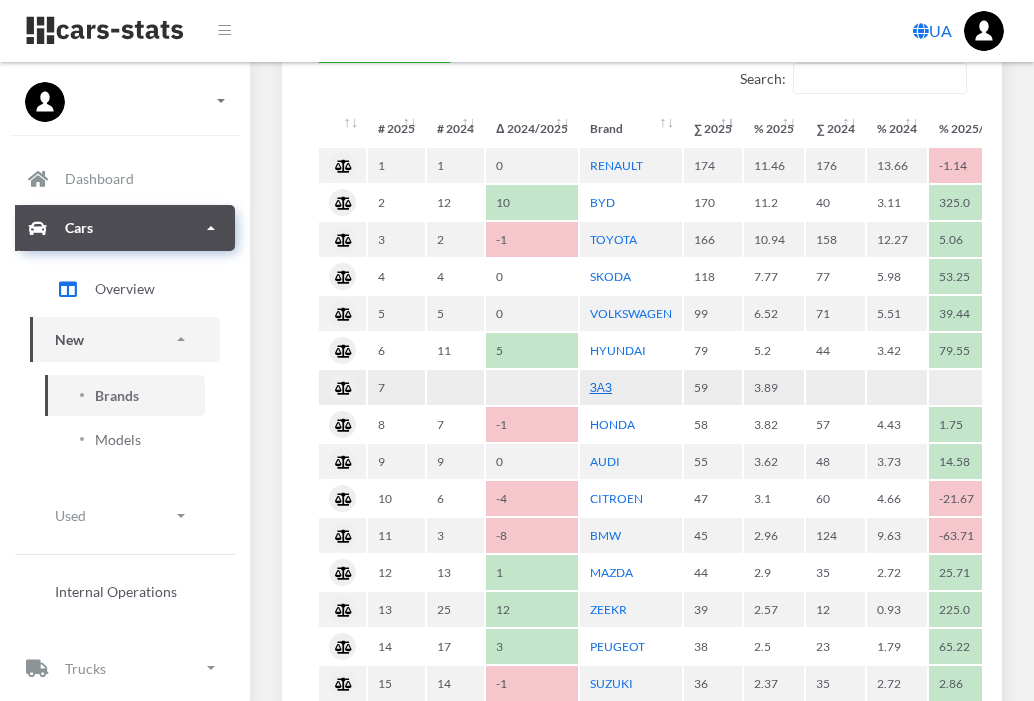click on "ЗАЗ" at bounding box center (601, 387) 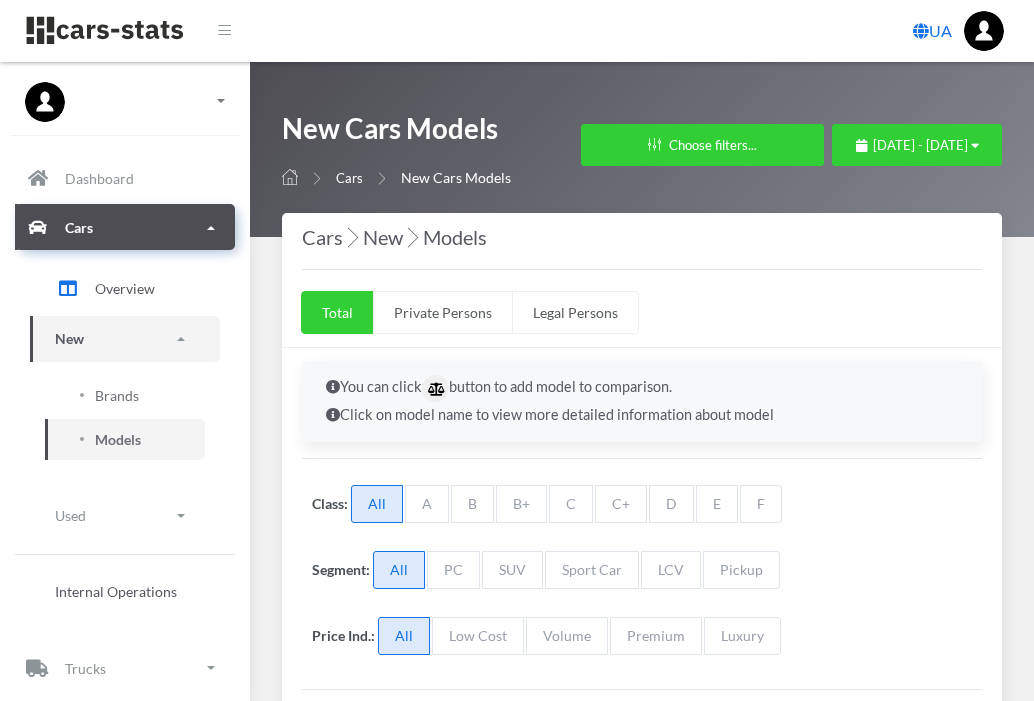 select on "25" 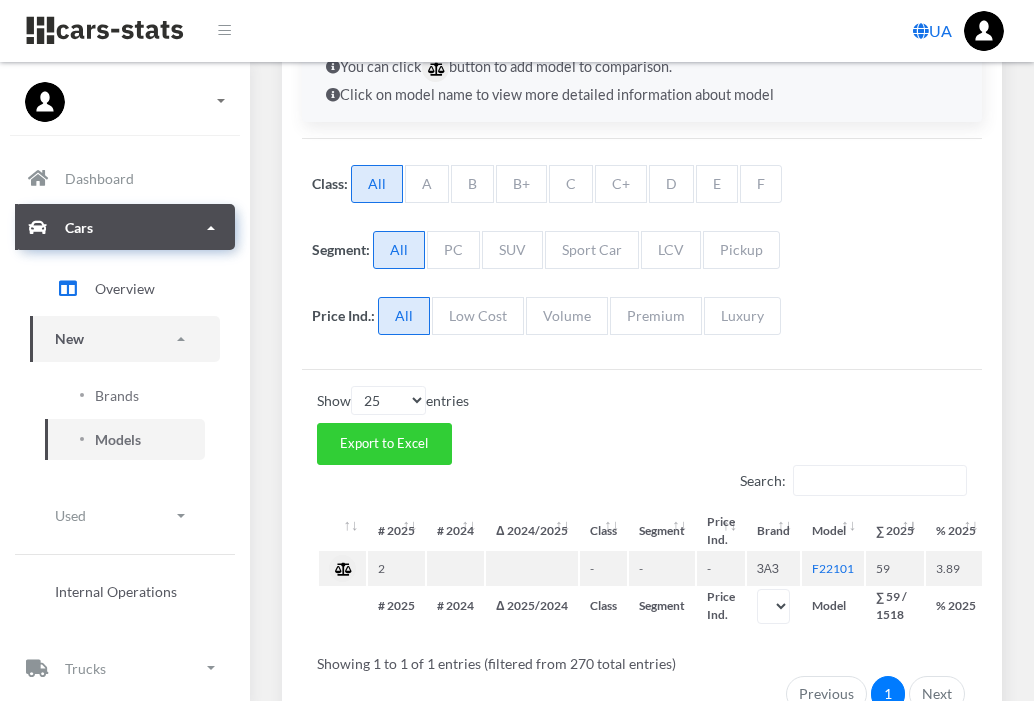 scroll, scrollTop: 442, scrollLeft: 0, axis: vertical 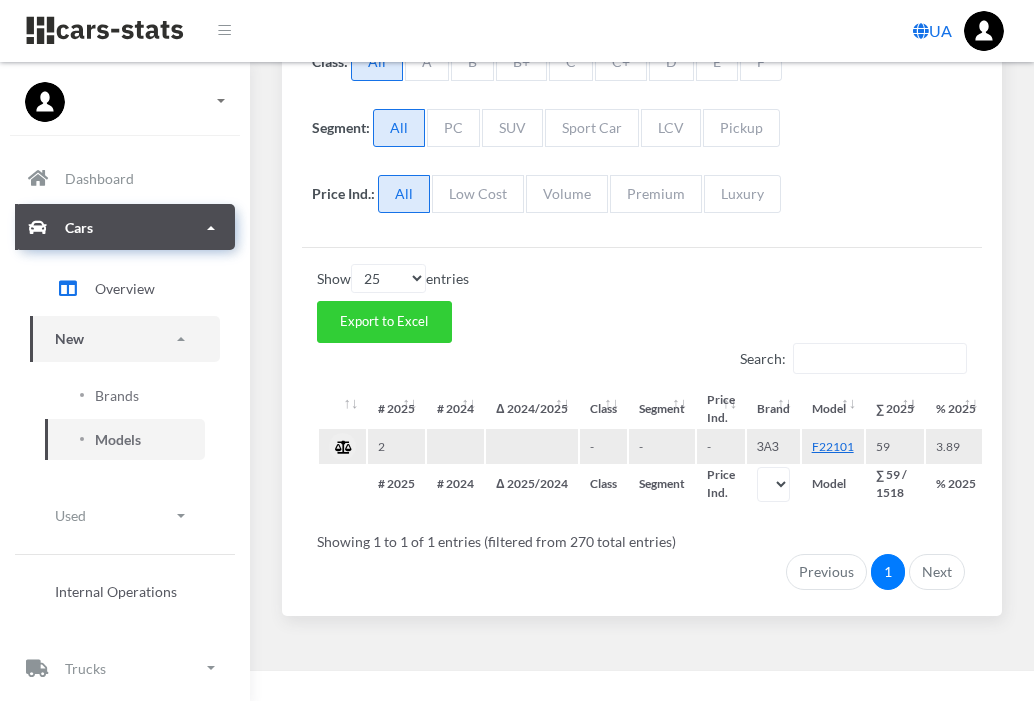 click on "F22101" at bounding box center [833, 446] 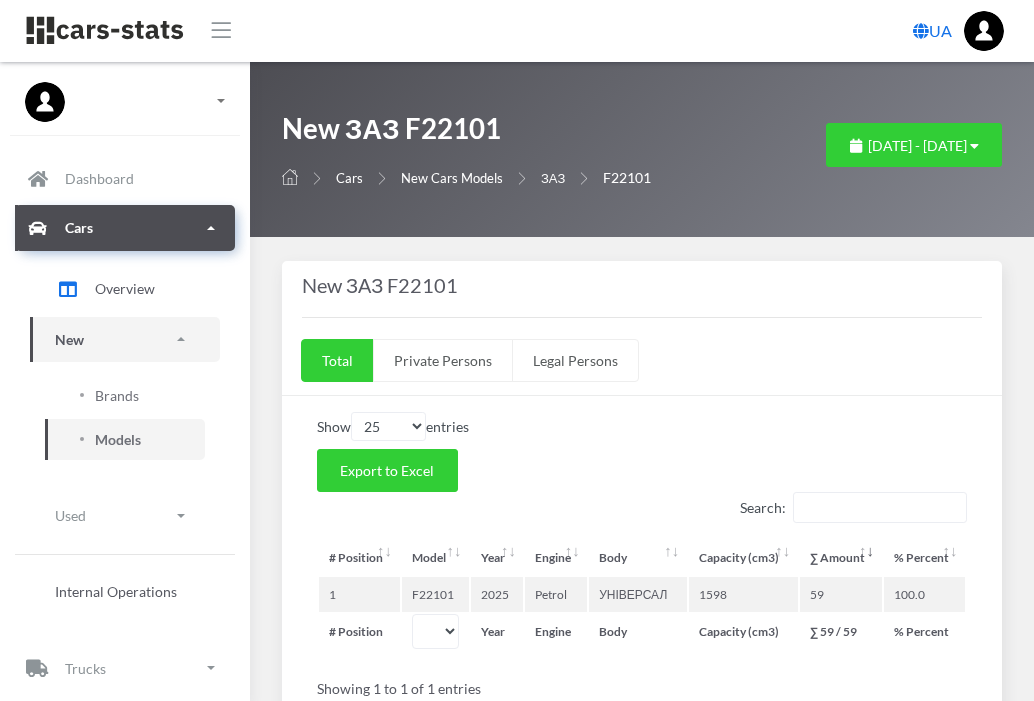 select on "25" 